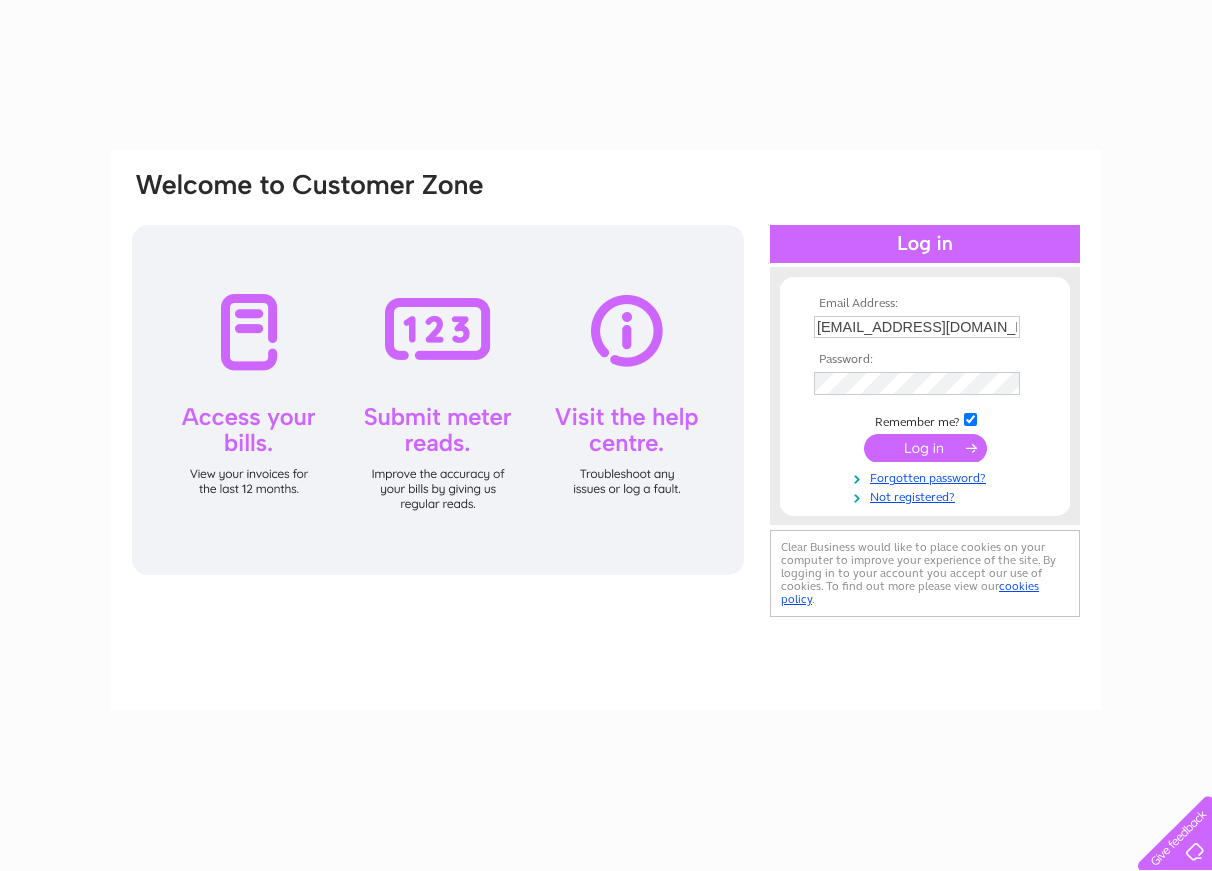 scroll, scrollTop: 0, scrollLeft: 0, axis: both 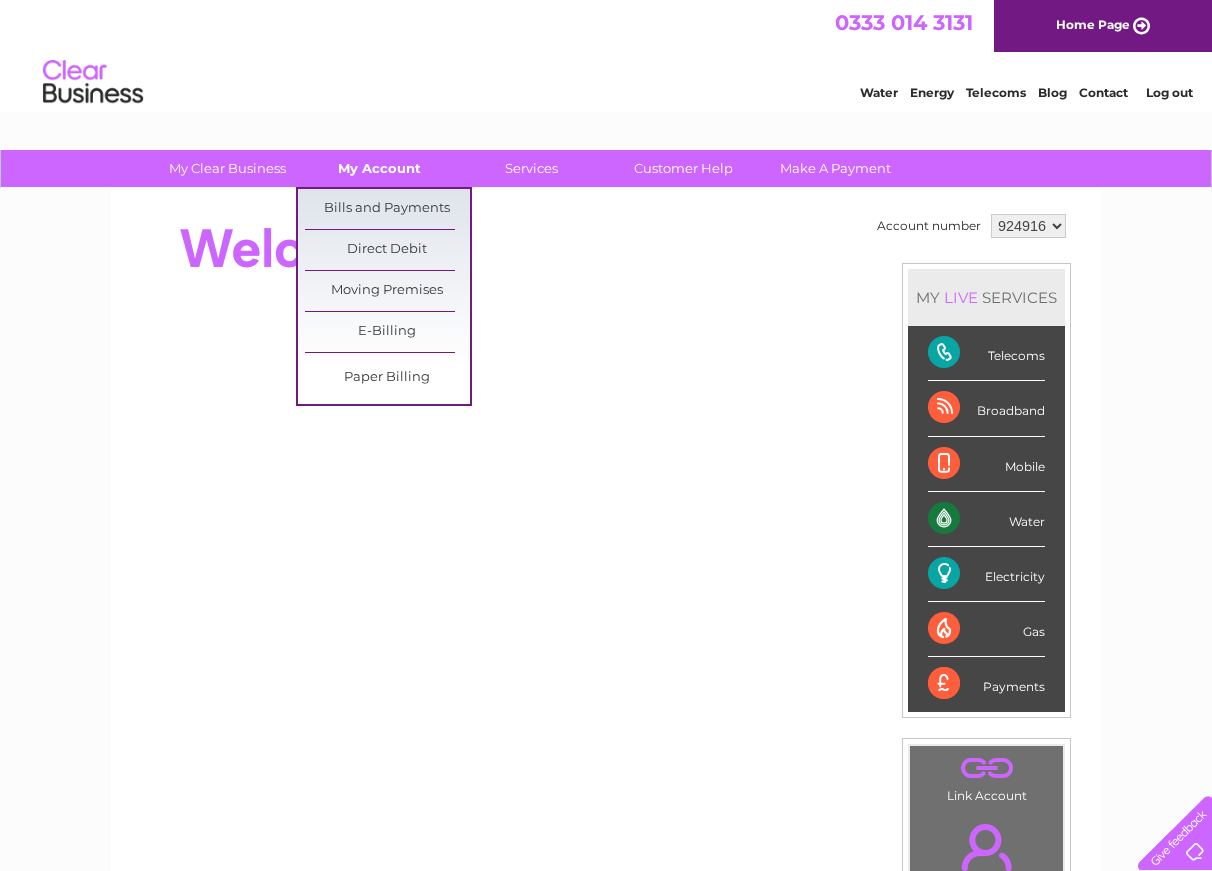 click on "My Account" at bounding box center [379, 168] 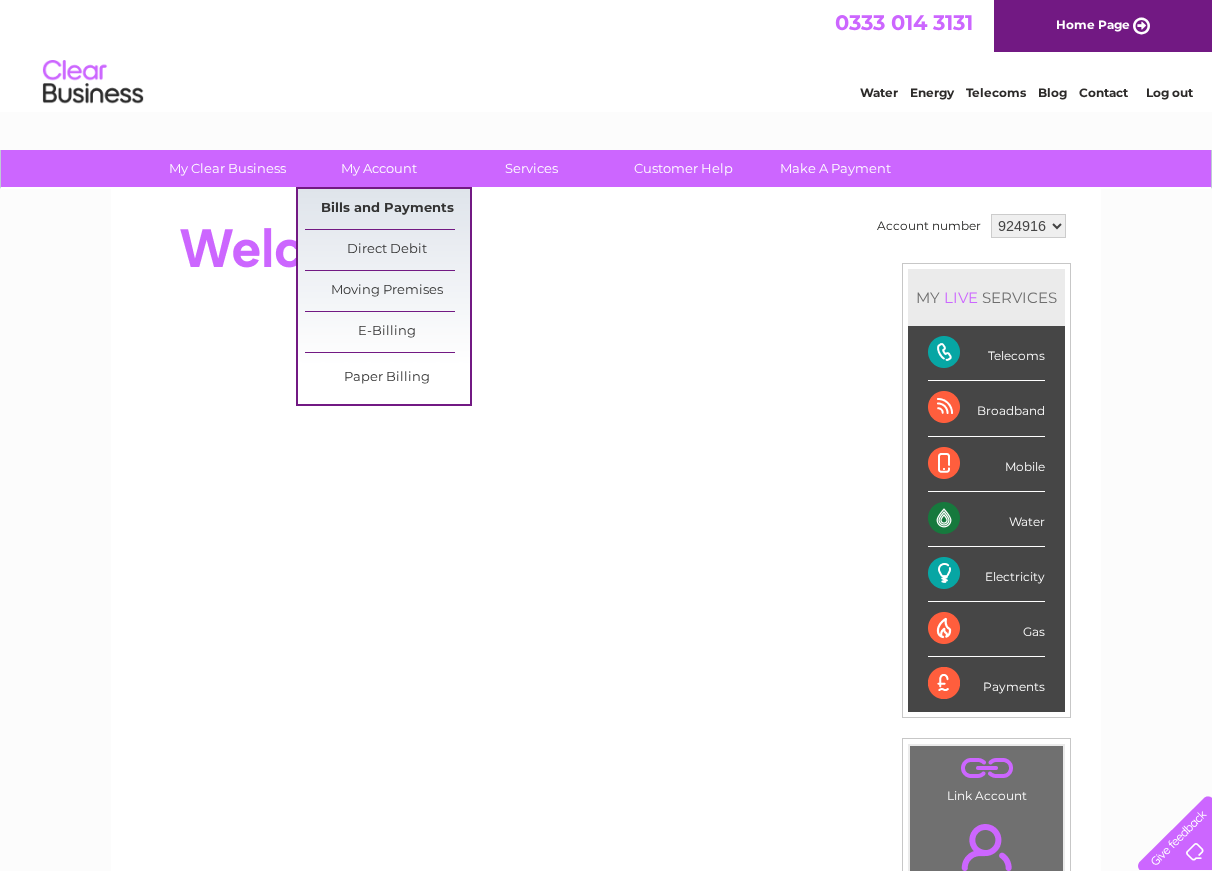 click on "Bills and Payments" at bounding box center [387, 209] 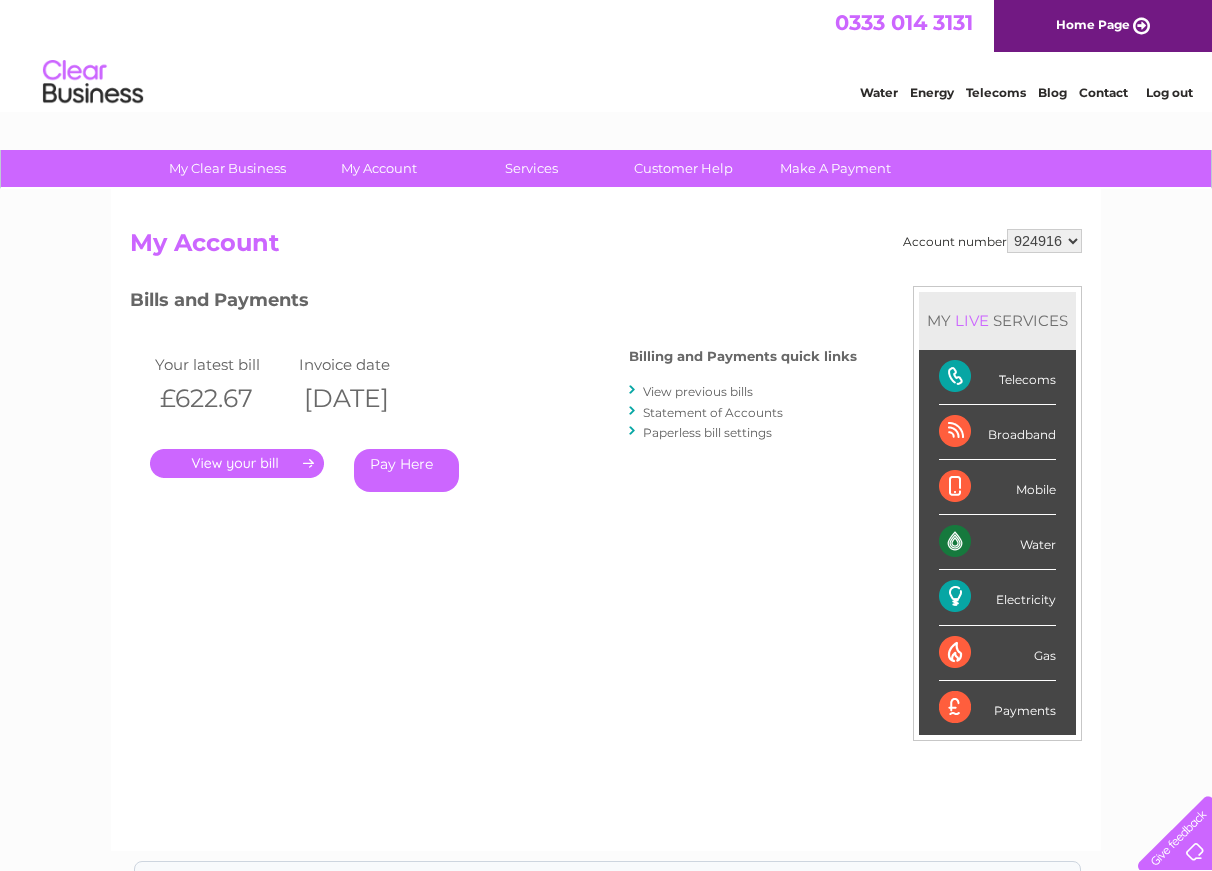 scroll, scrollTop: 0, scrollLeft: 0, axis: both 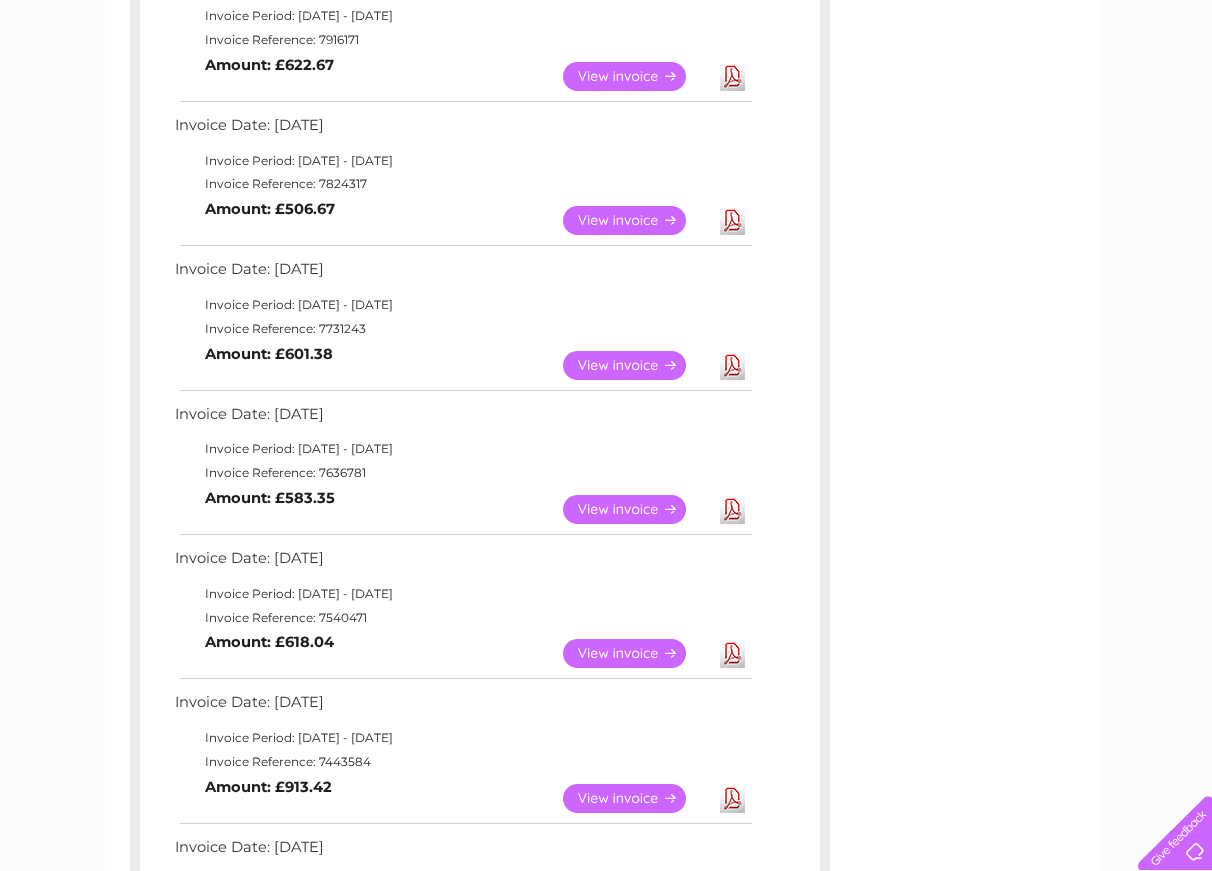 click on "View" at bounding box center (636, 509) 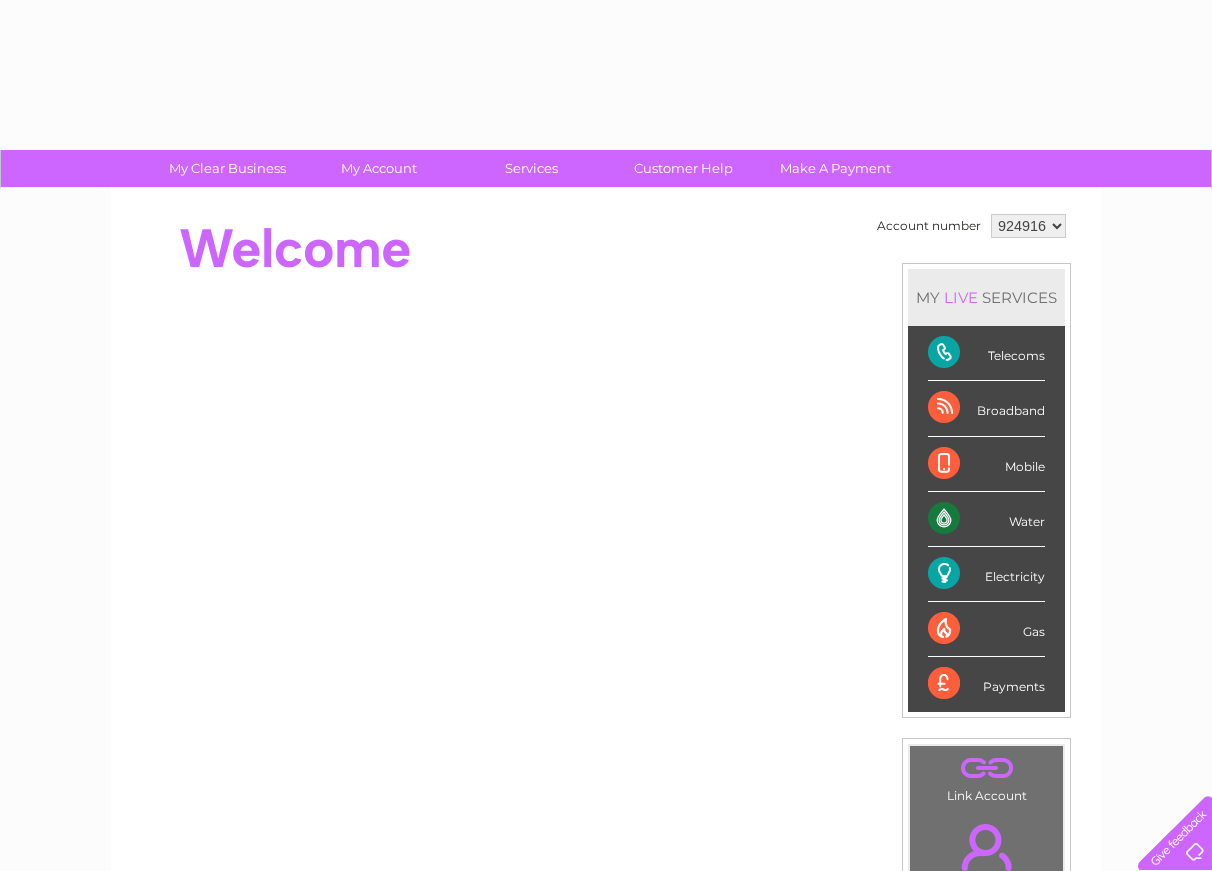 scroll, scrollTop: 0, scrollLeft: 0, axis: both 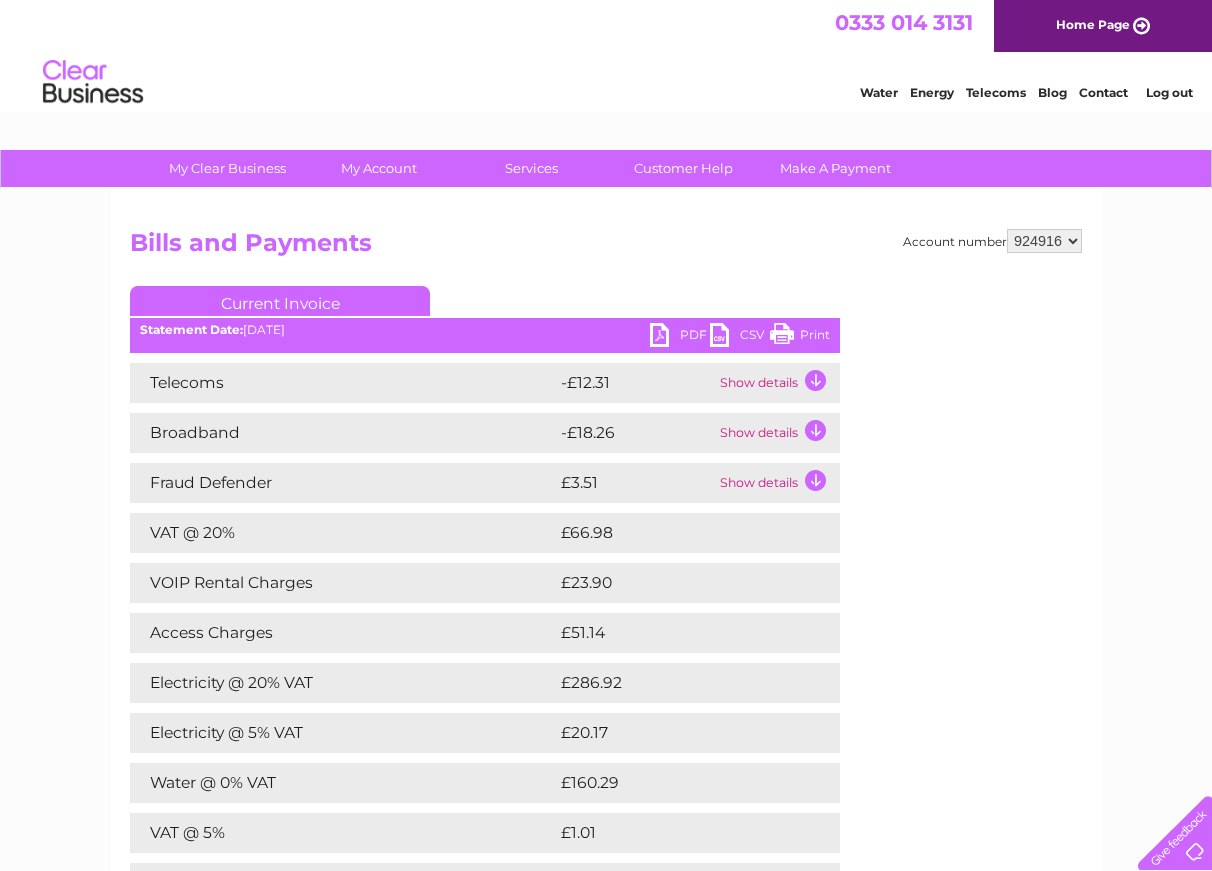 click on "PDF" at bounding box center [680, 337] 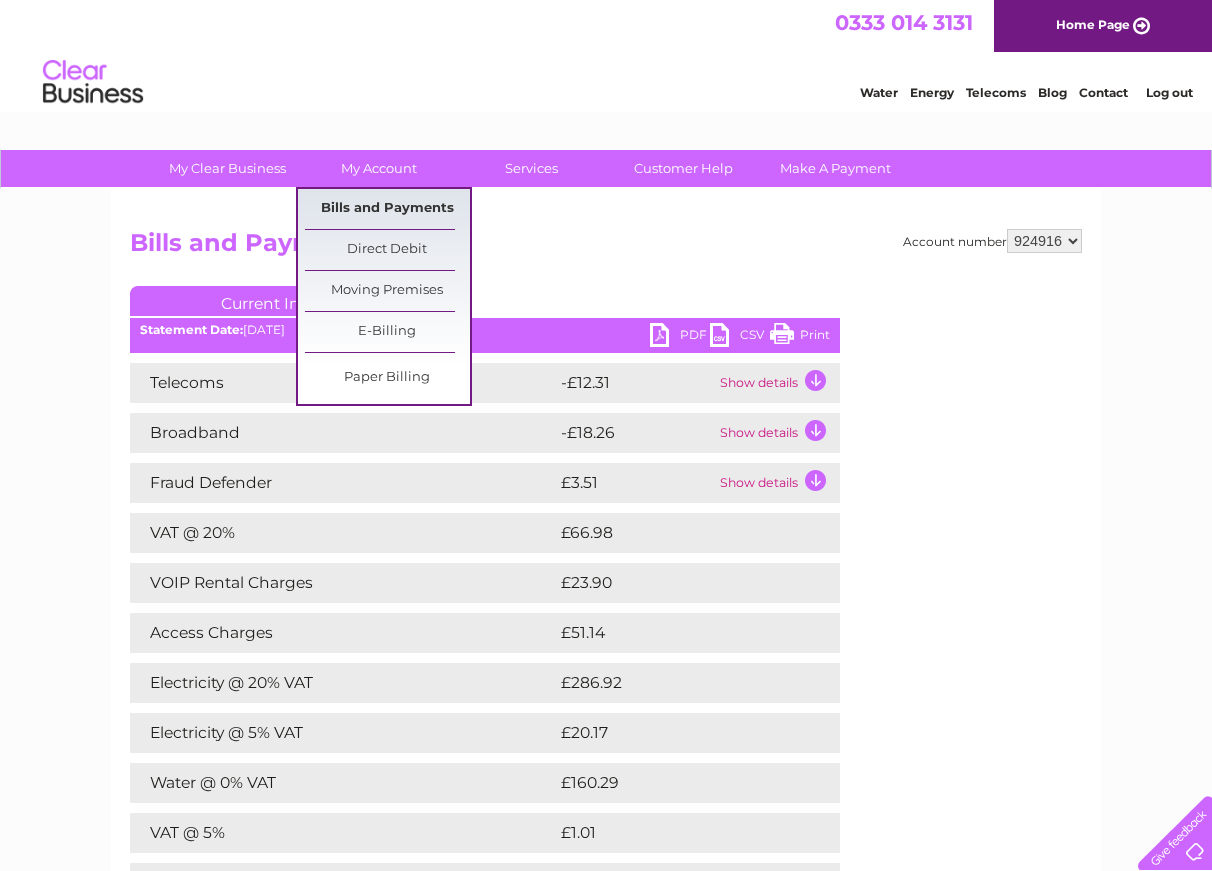 click on "Bills and Payments" at bounding box center (387, 209) 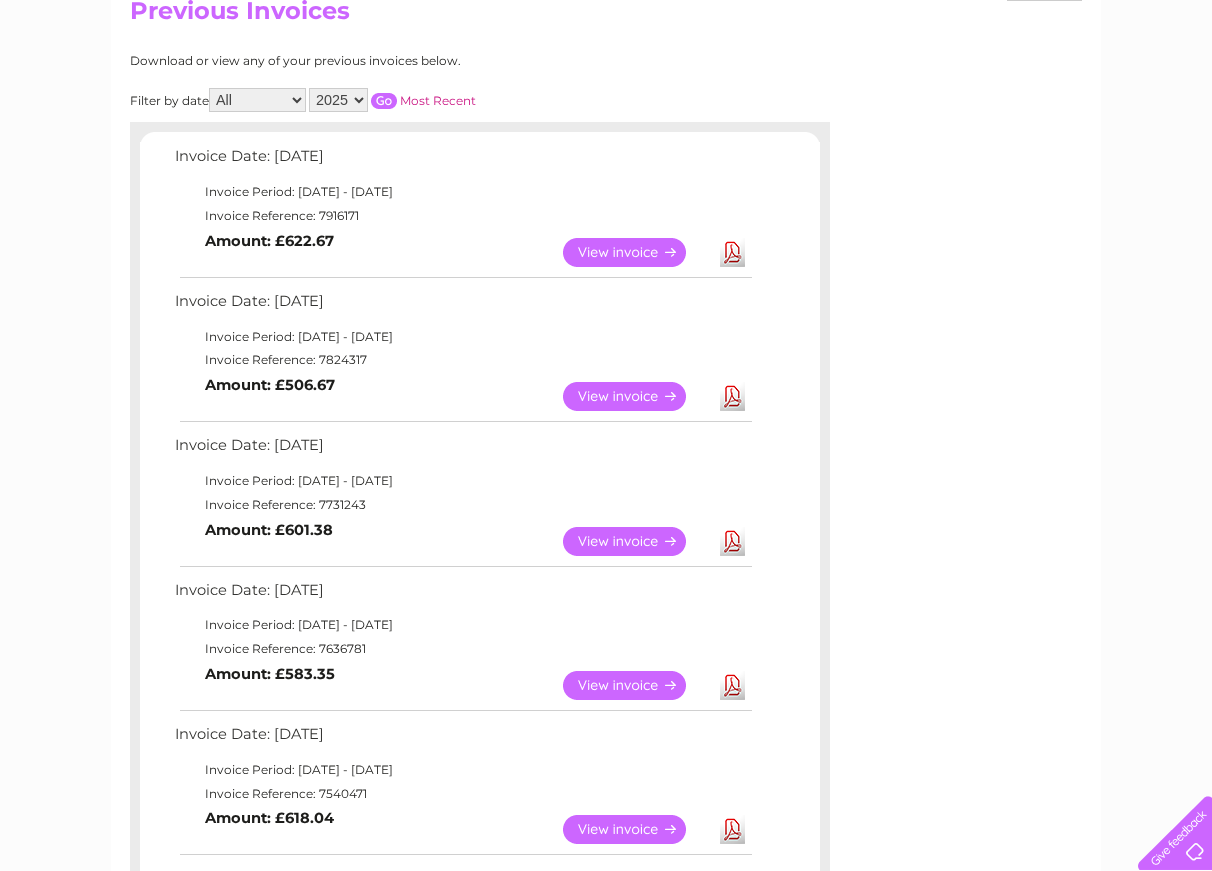 scroll, scrollTop: 306, scrollLeft: 0, axis: vertical 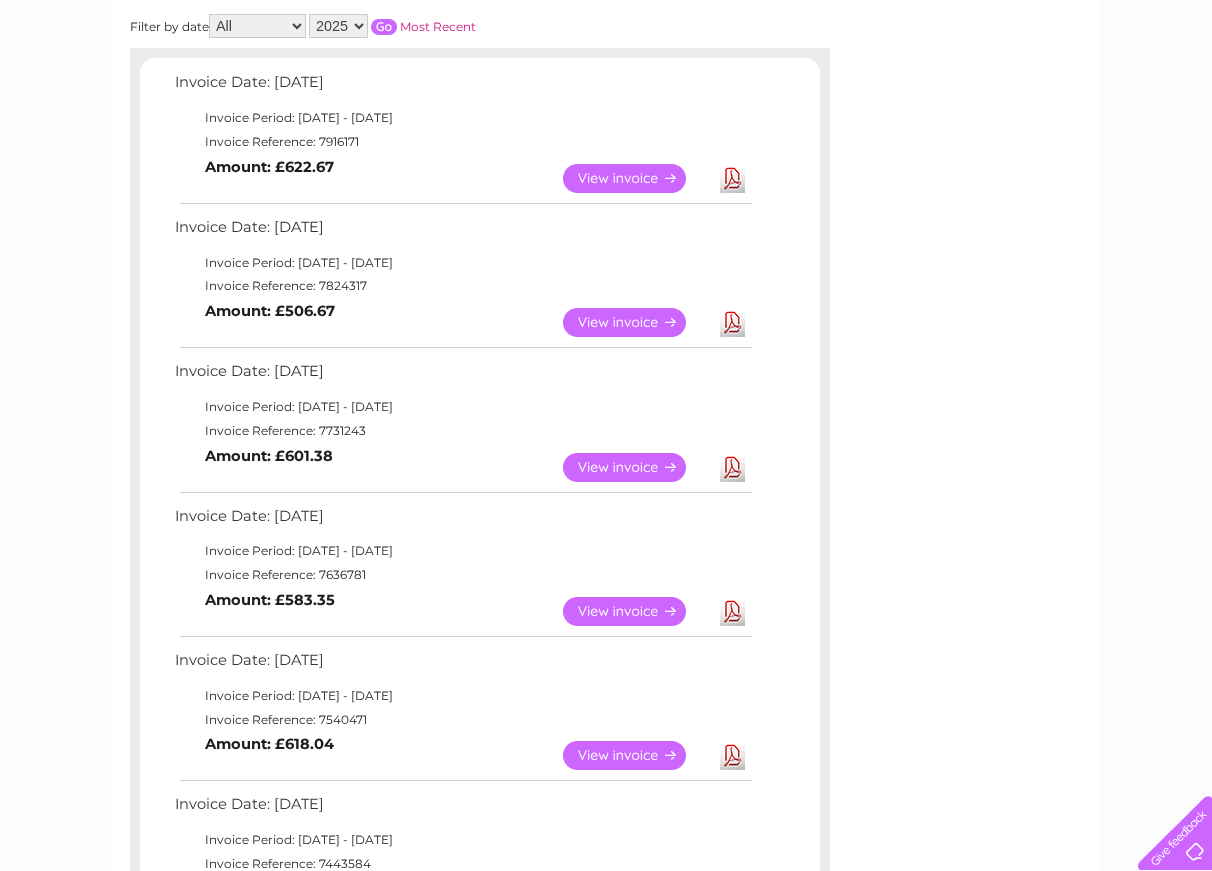 click on "View" at bounding box center (636, 467) 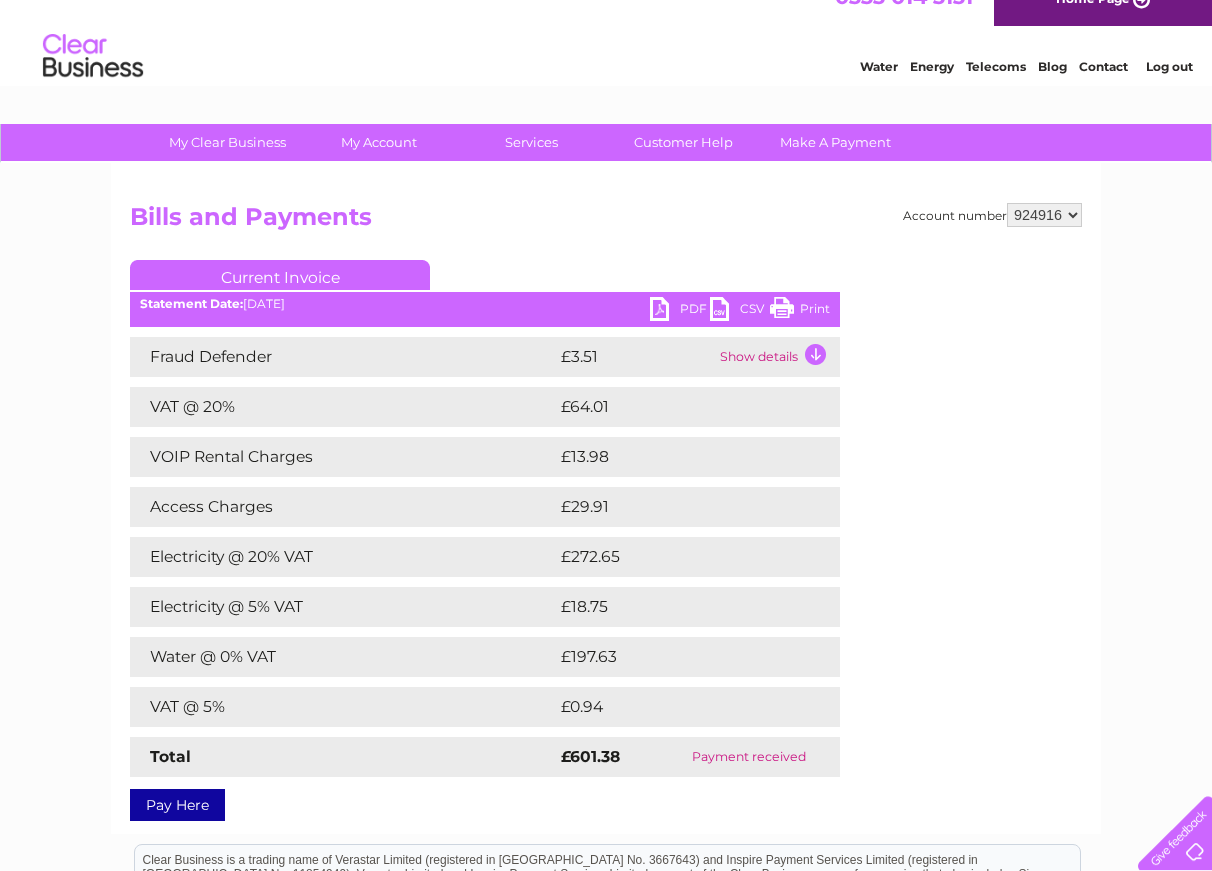 scroll, scrollTop: 0, scrollLeft: 0, axis: both 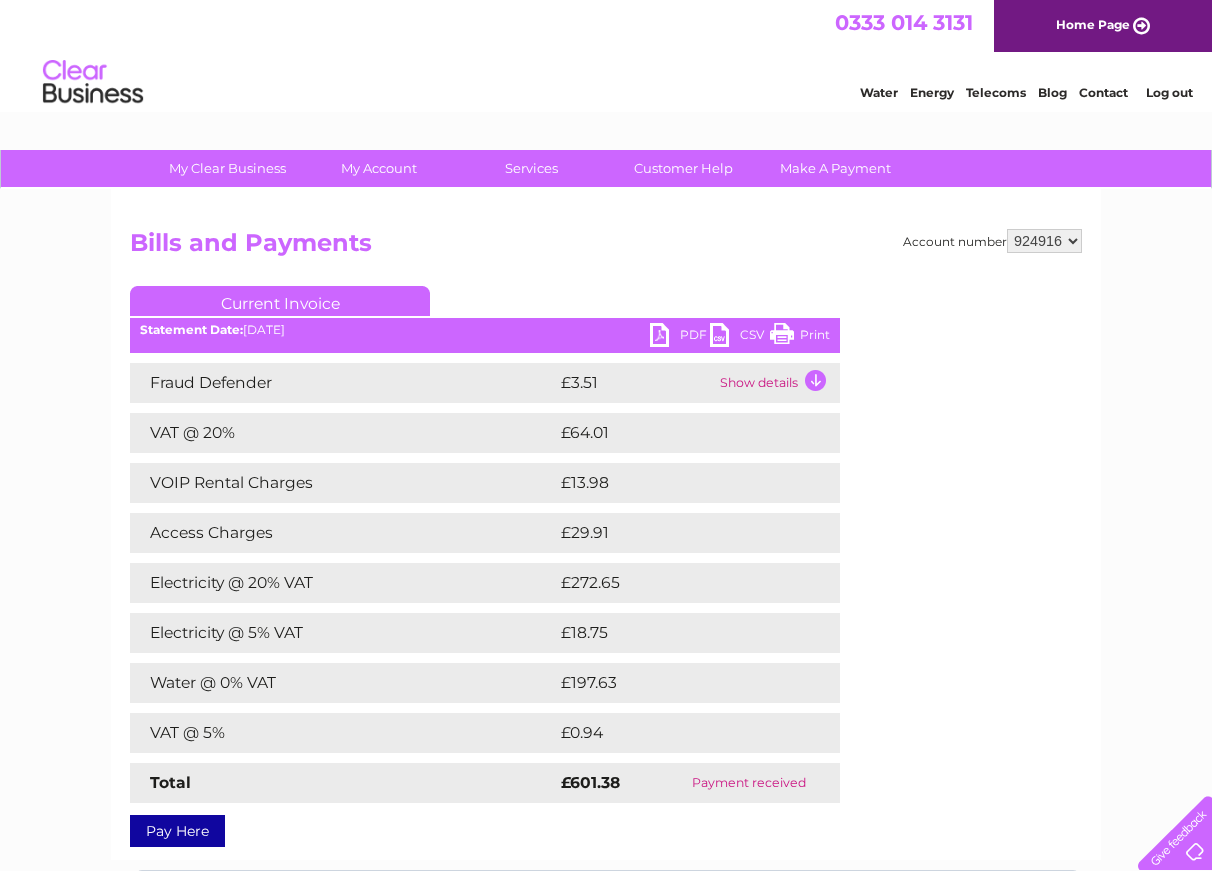 click on "PDF" at bounding box center [680, 337] 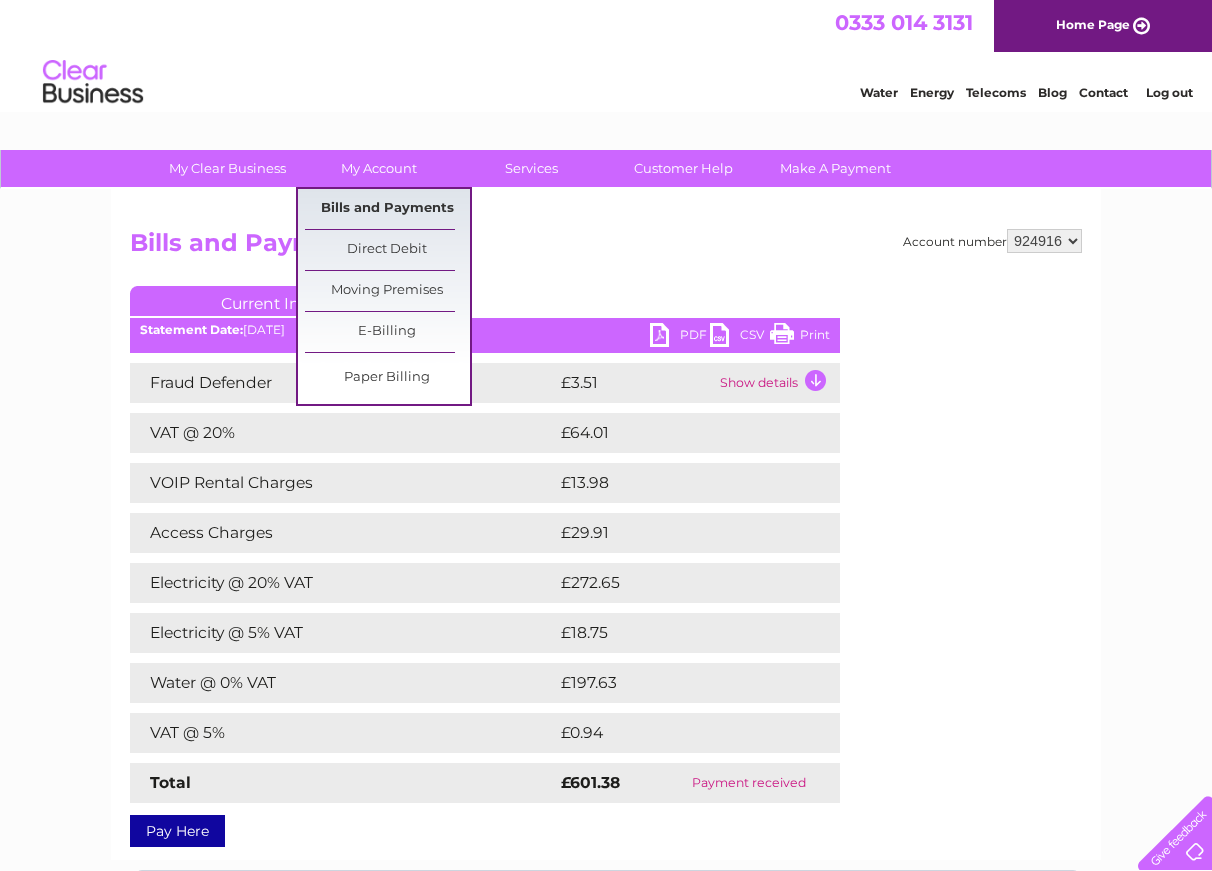 click on "Bills and Payments" at bounding box center [387, 209] 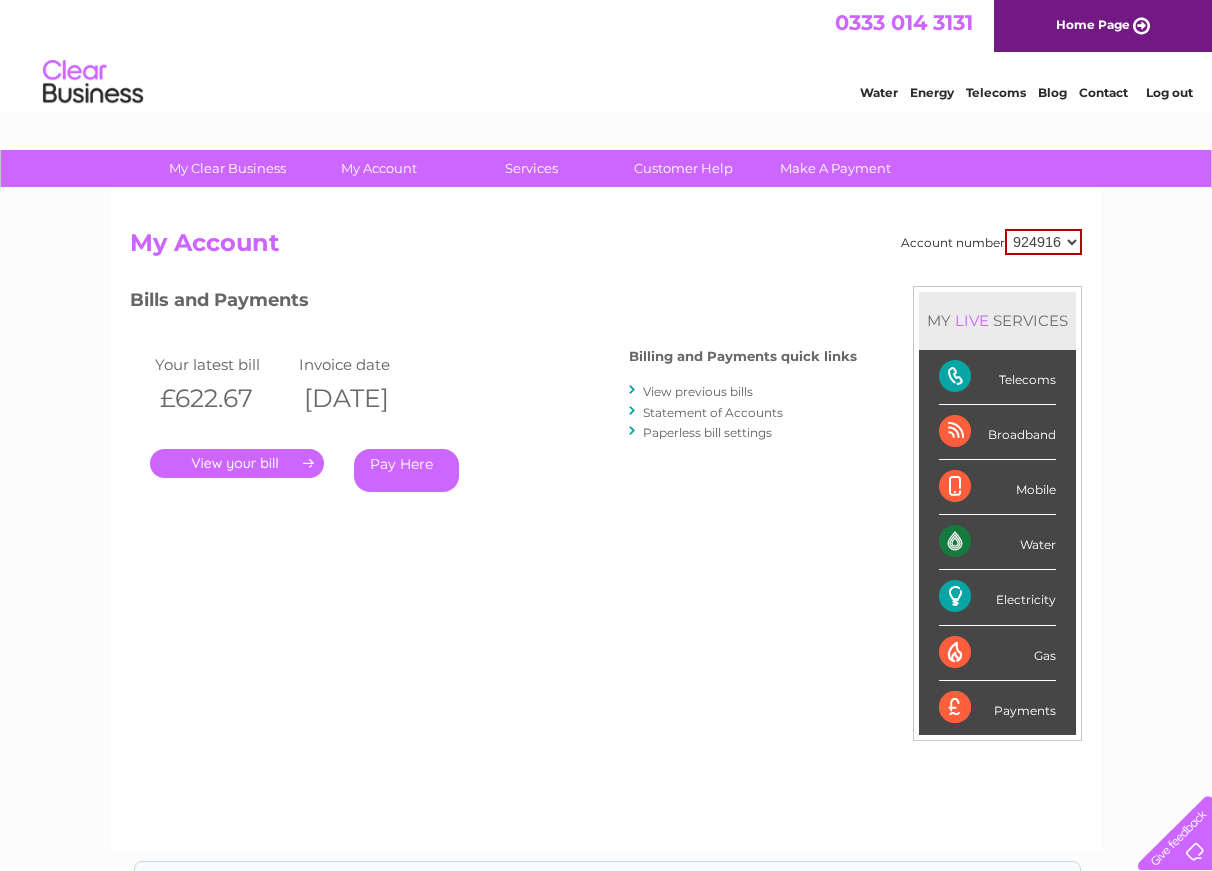 scroll, scrollTop: 0, scrollLeft: 0, axis: both 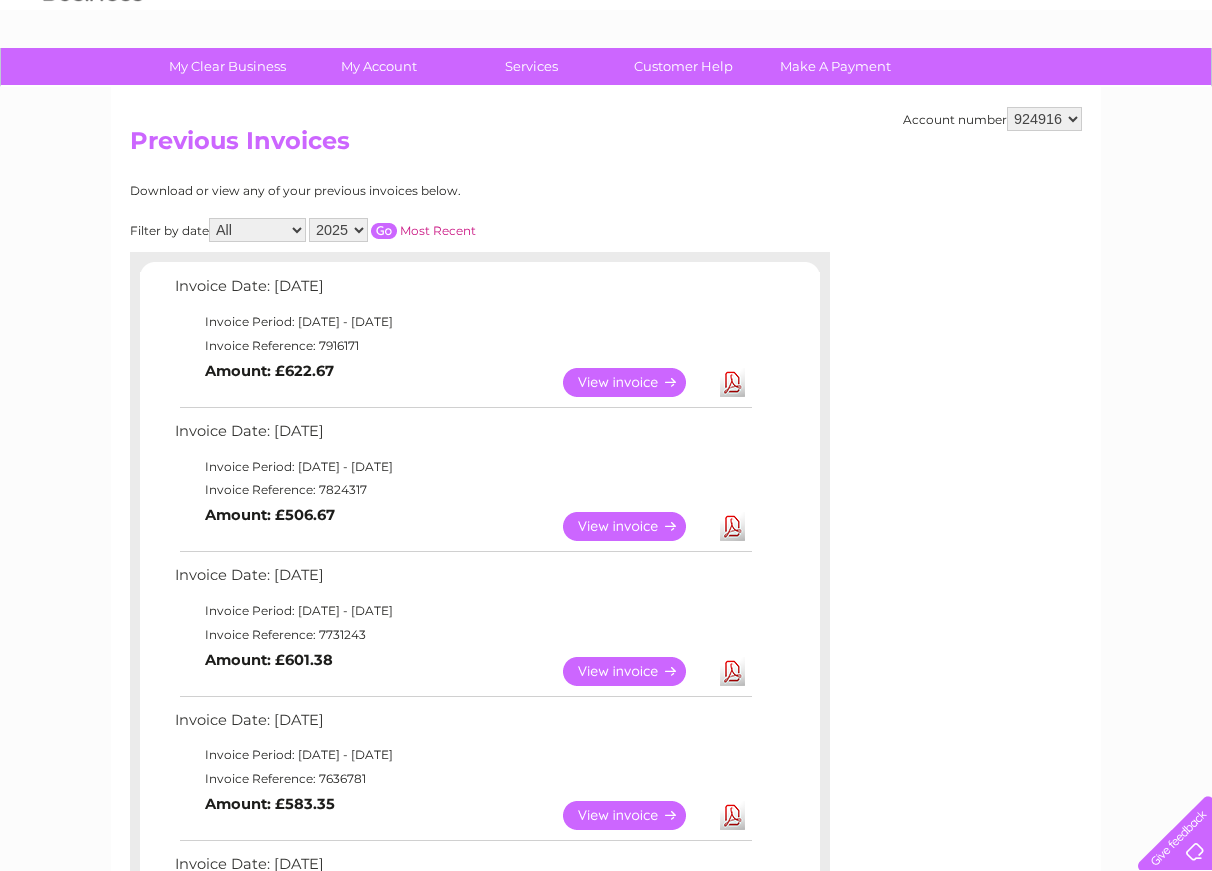 click on "View" at bounding box center [636, 526] 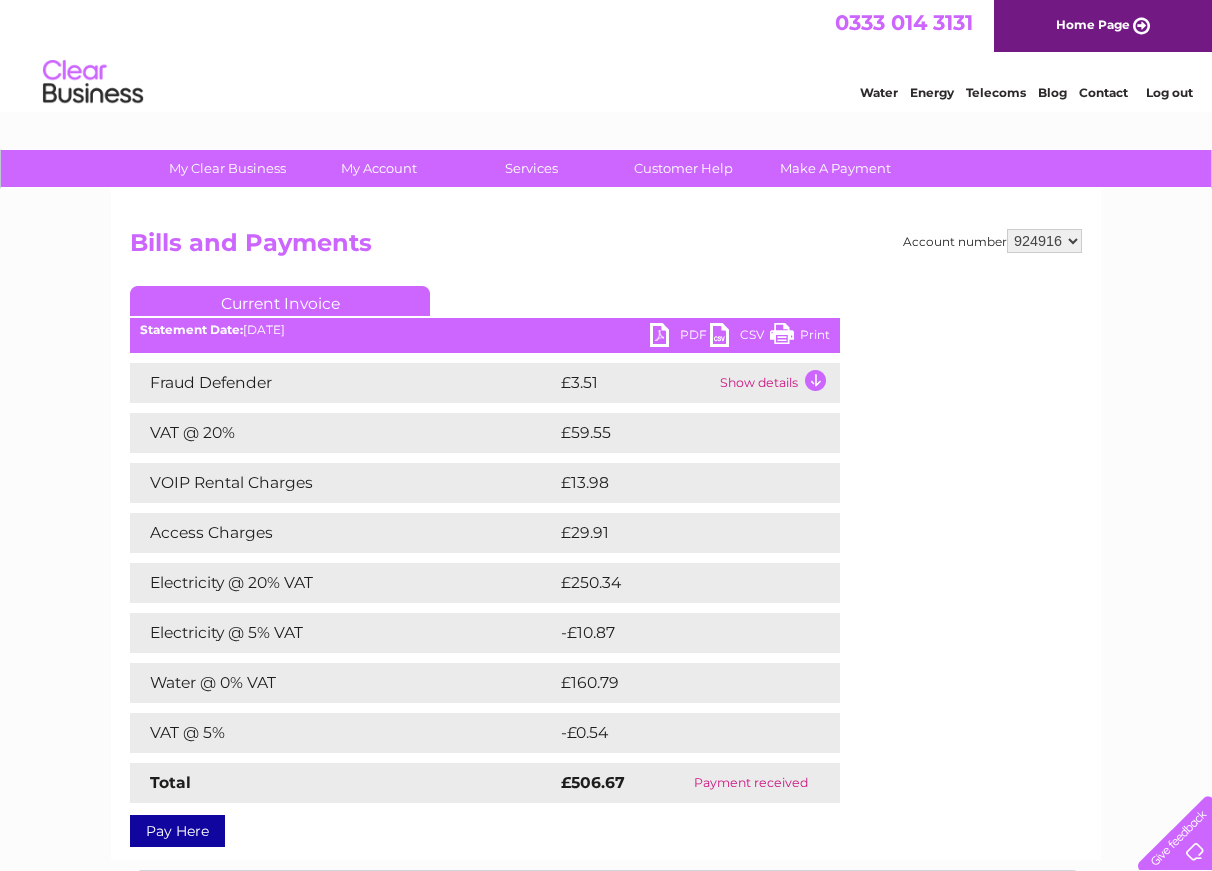 scroll, scrollTop: 0, scrollLeft: 0, axis: both 